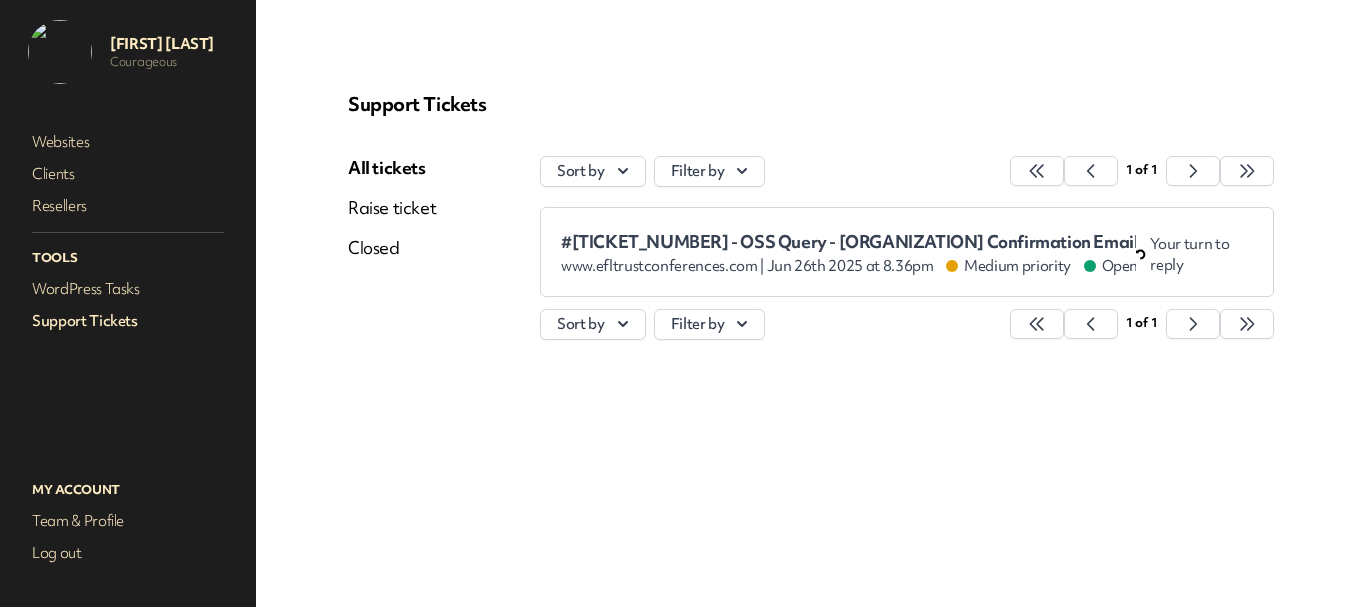 scroll, scrollTop: 0, scrollLeft: 0, axis: both 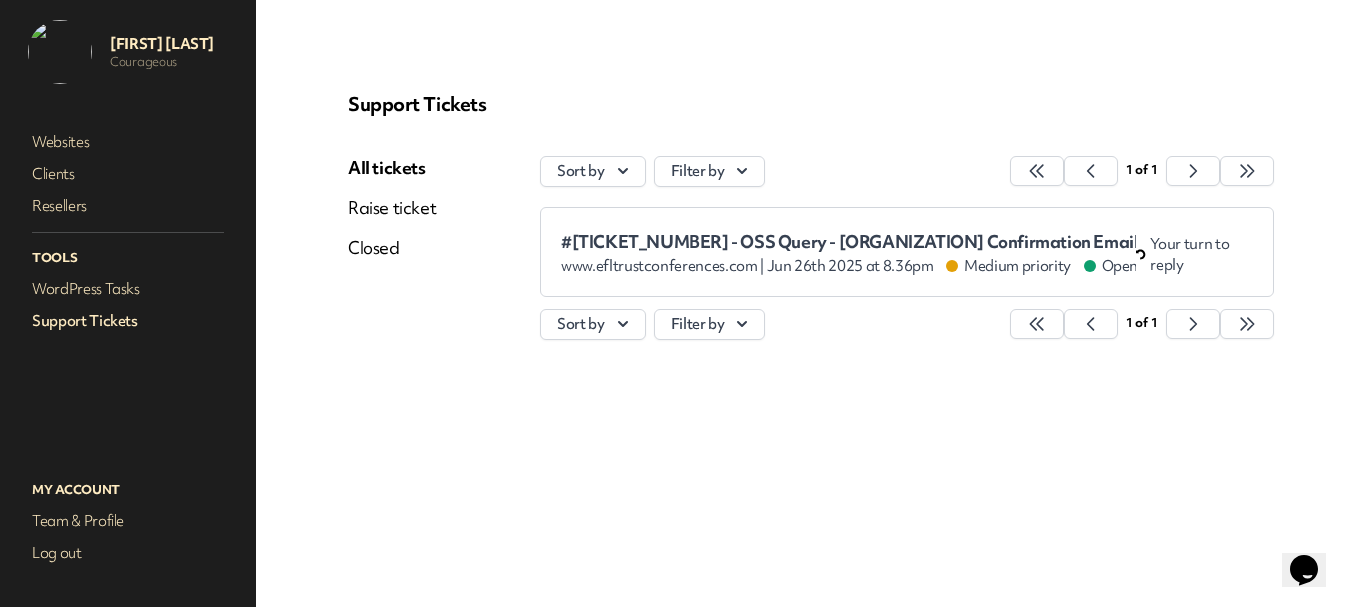click on "WordPress Tasks" at bounding box center [128, 289] 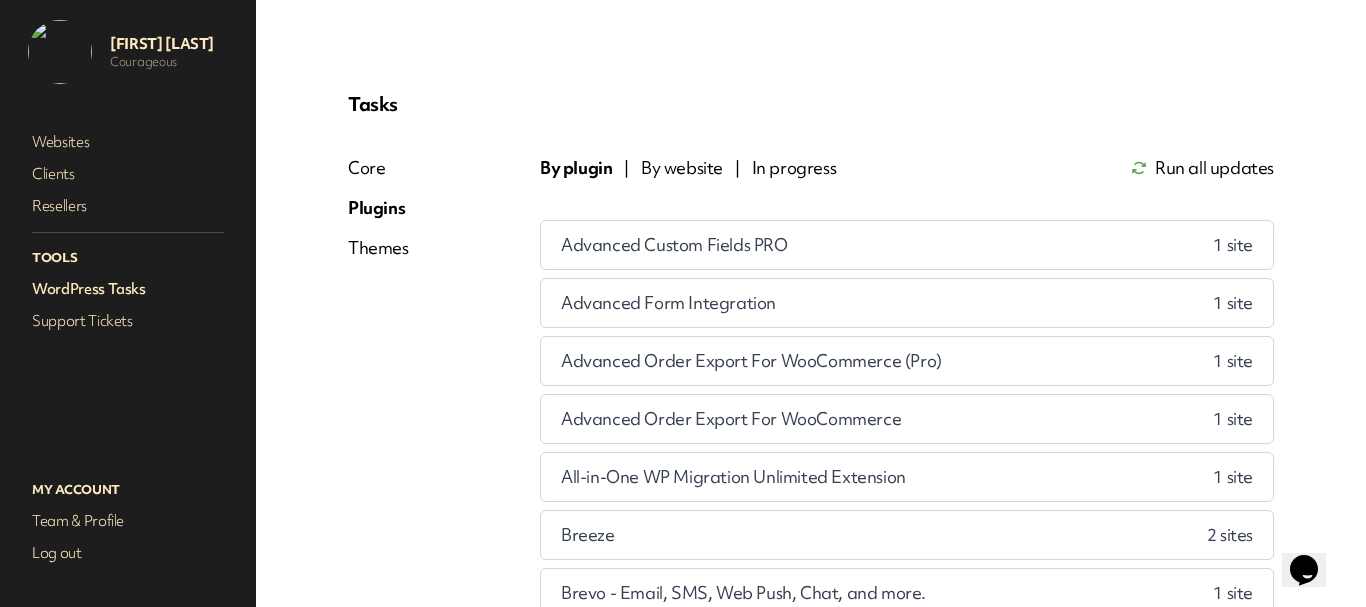 click on "Support Tickets" at bounding box center (128, 321) 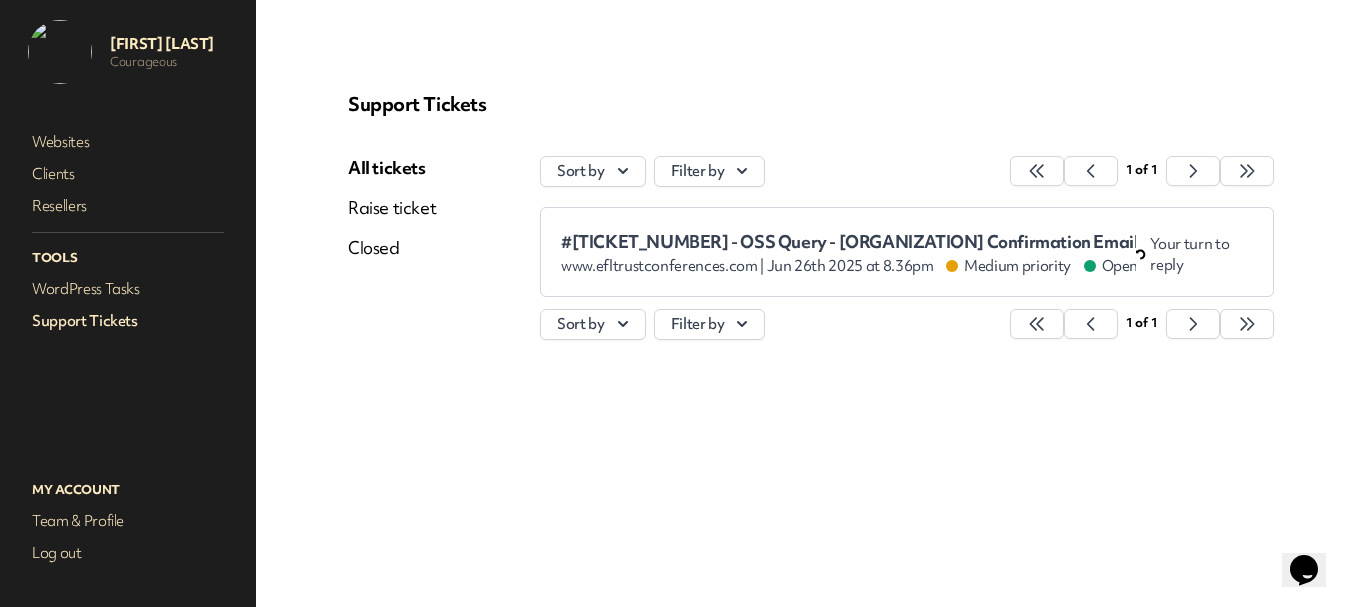 click on "#[TICKET_NUMBER] - OSS Query - [ORGANIZATION] Confirmation Email content" at bounding box center [848, 242] 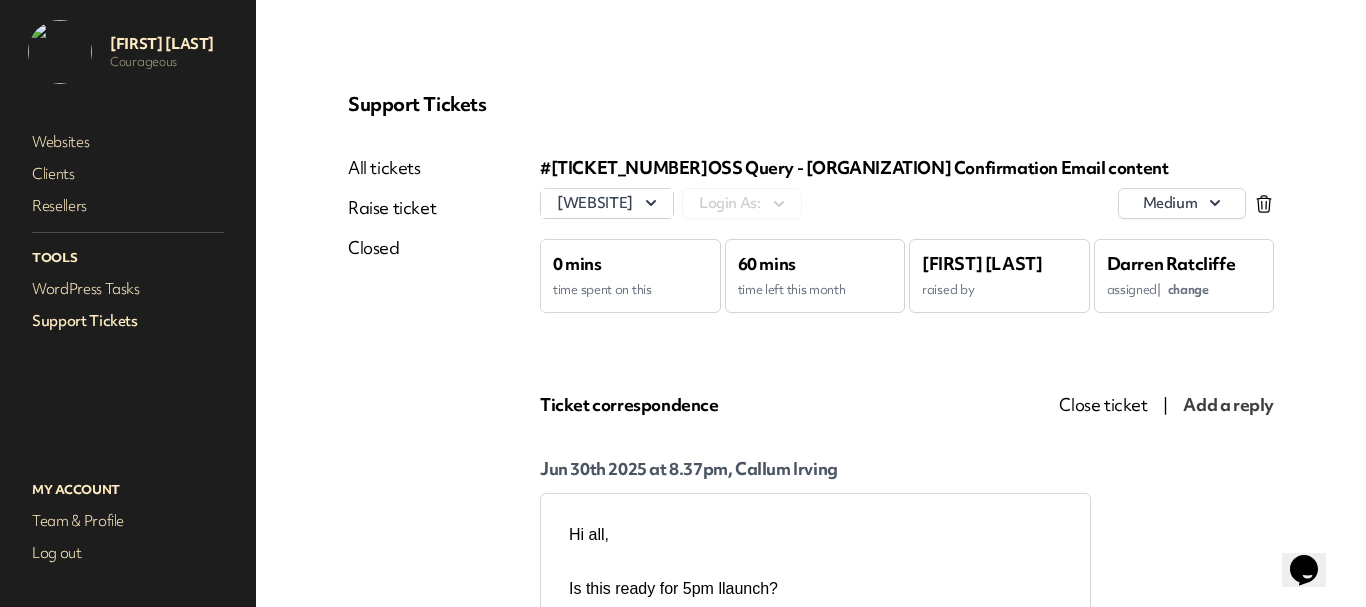 scroll, scrollTop: 0, scrollLeft: 0, axis: both 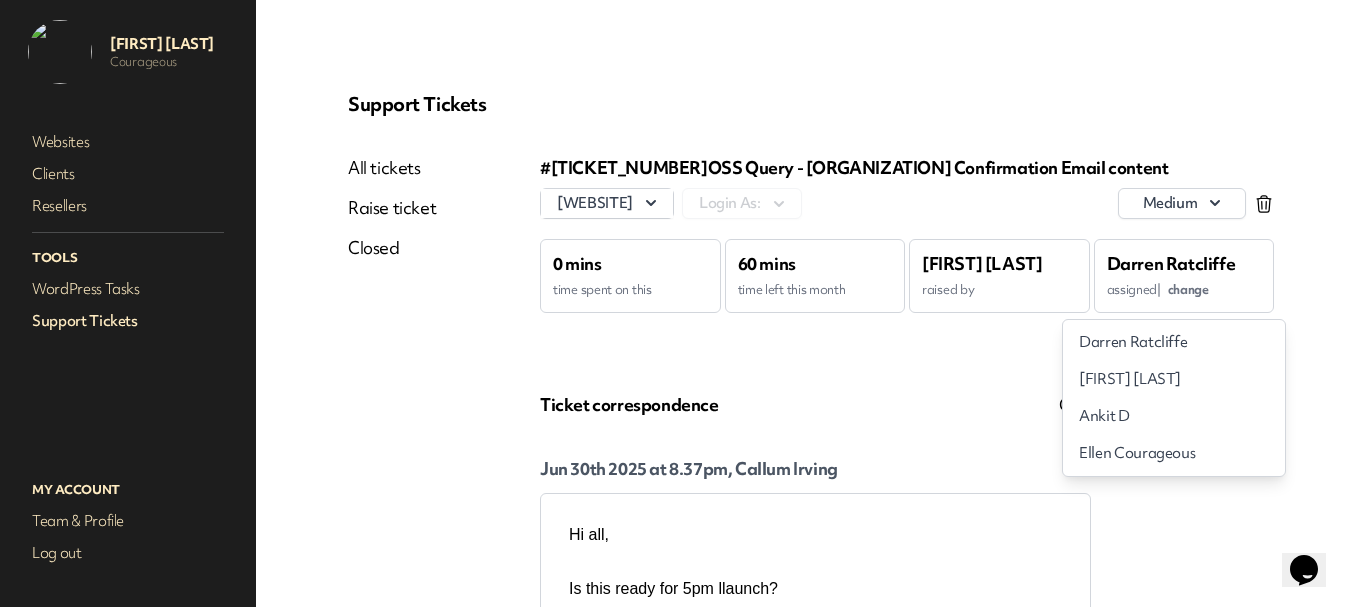 click on "Ankit D" at bounding box center [1174, 416] 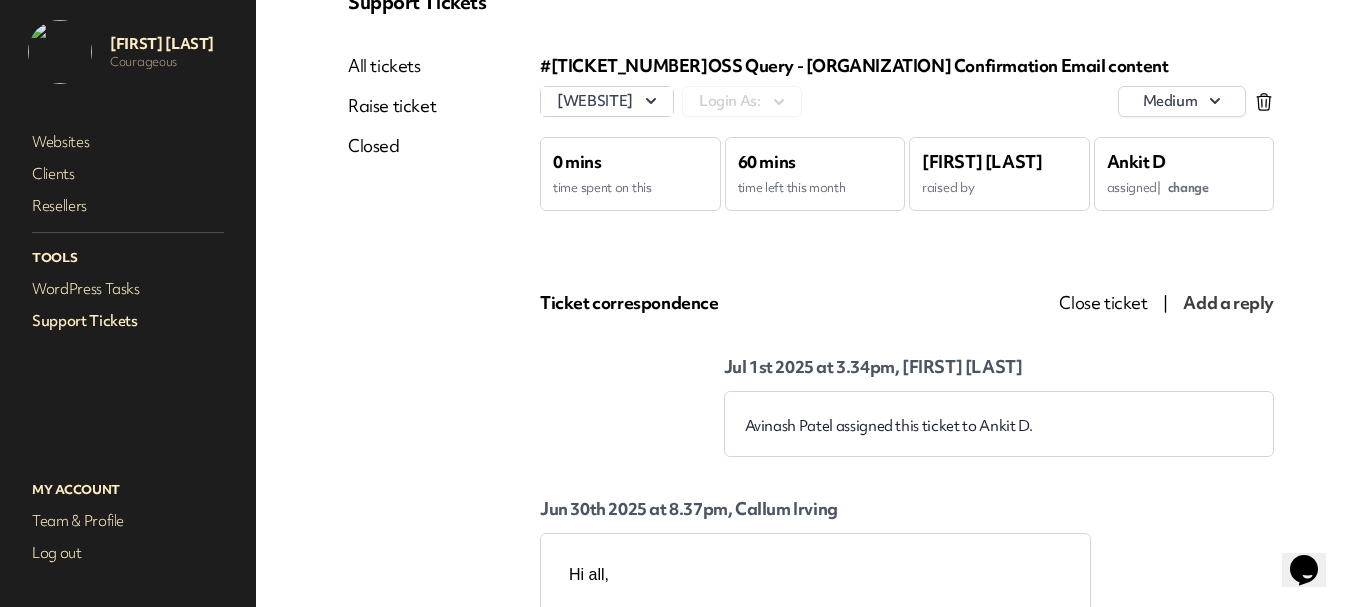scroll, scrollTop: 0, scrollLeft: 0, axis: both 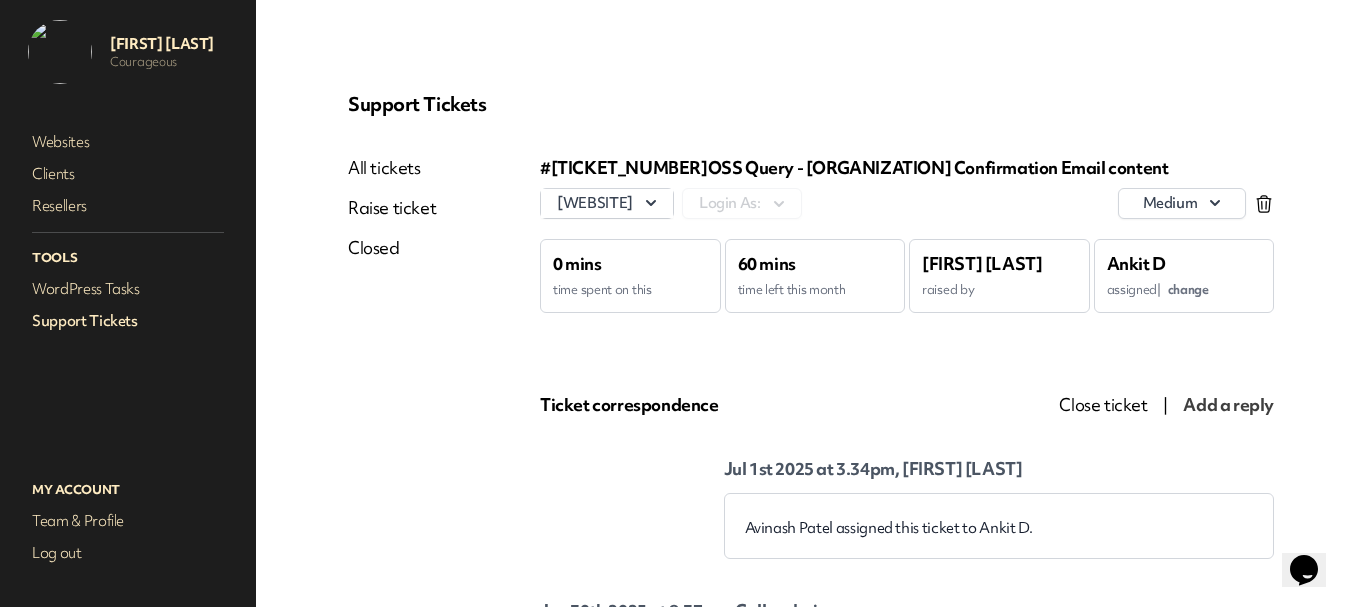 click on "change" at bounding box center [1188, 289] 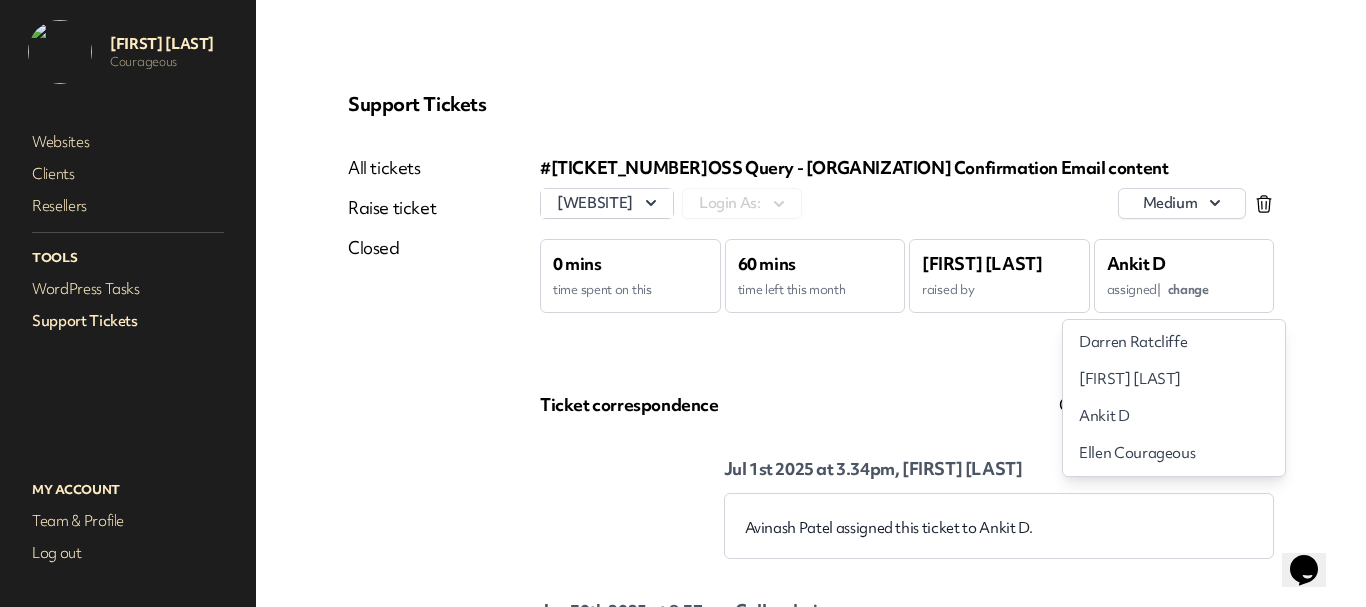 click on "Support Tickets
All tickets
Raise ticket
Closed
#[TICKET_NUMBER]  OSS Query - [ORGANIZATION] Confirmation Email content
[WEBSITE]
Login As:
medium
0 mins   time spent on this   60 mins   time left this month   [FIRST] [LAST]   raised by   [FIRST] [LAST]   assigned
|
change
[FIRST] [LAST]   [FIRST] [LAST]   [FIRST] [LAST]   [FIRST] [ORGANIZATION]       Ticket correspondence   Close ticket     |       Add a reply
Jul 1st 2025 at 3.34pm, [FIRST] [LAST]
[FIRST] [LAST] assigned this ticket to [FIRST] [LAST].
Jun 30th 2025 at 8.37pm, [FIRST] [LAST]
Jun 30th 2025 at 7.31pm, [ORGANIZATION] - Official Soccer School" at bounding box center [811, 16898] 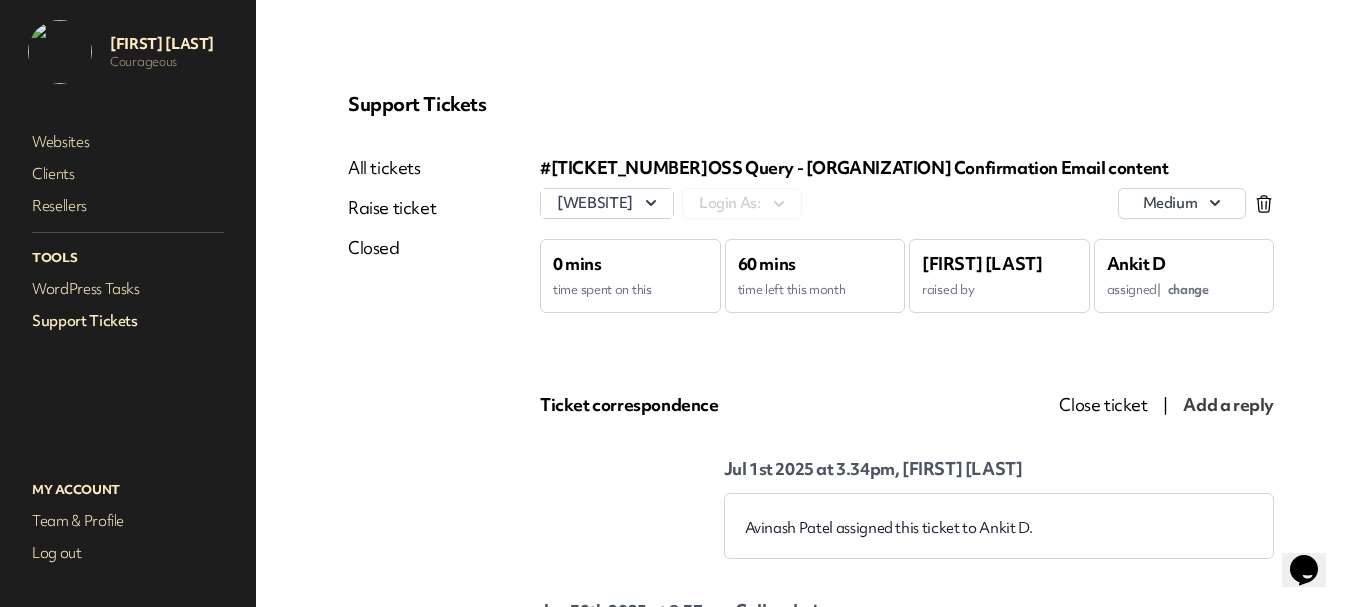 click on "Support Tickets" at bounding box center [128, 321] 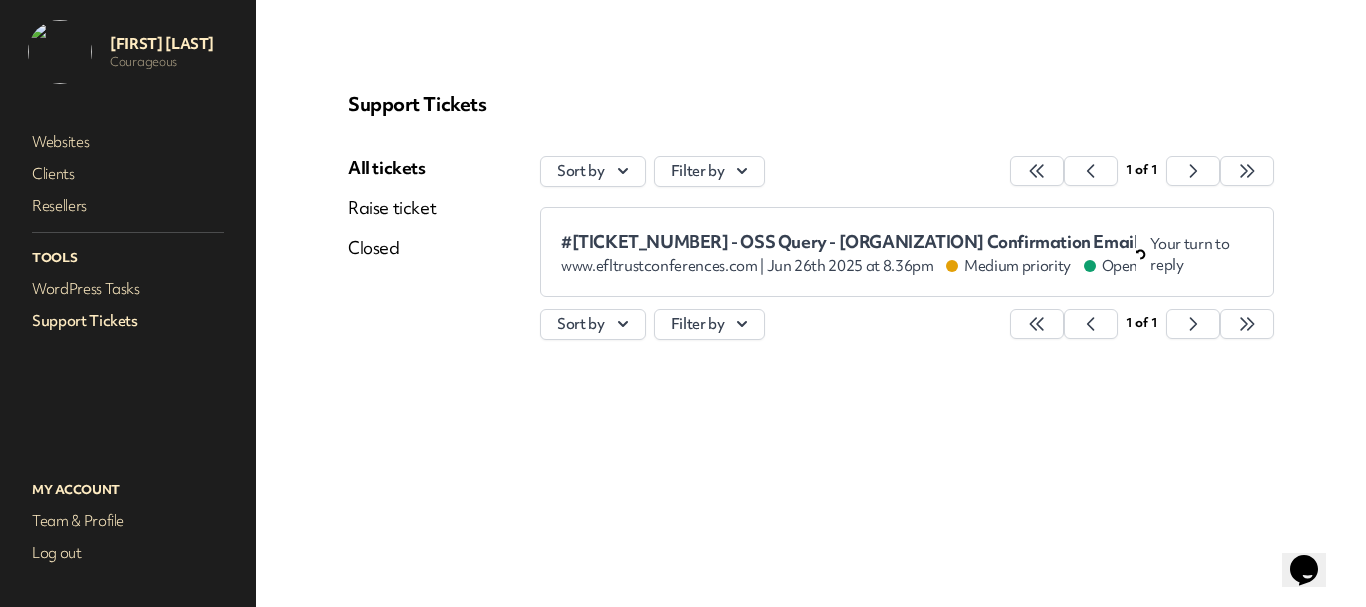 click on "Team & Profile" at bounding box center (128, 521) 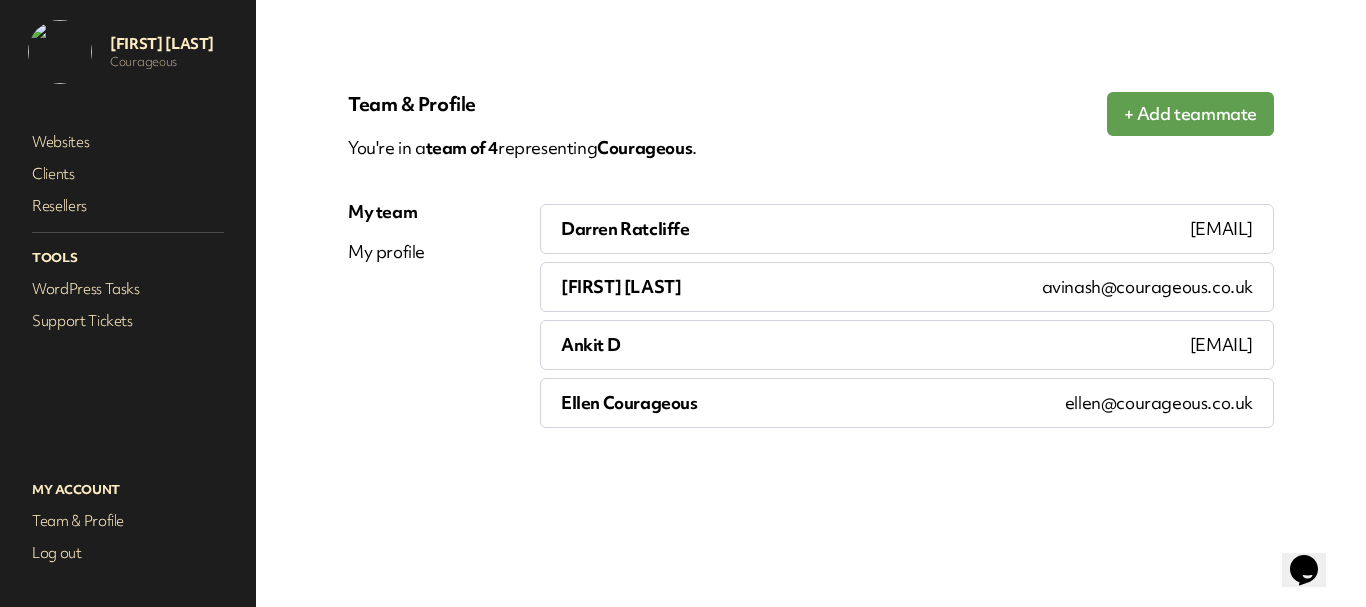 click on "Darren Ratcliffe" at bounding box center [625, 228] 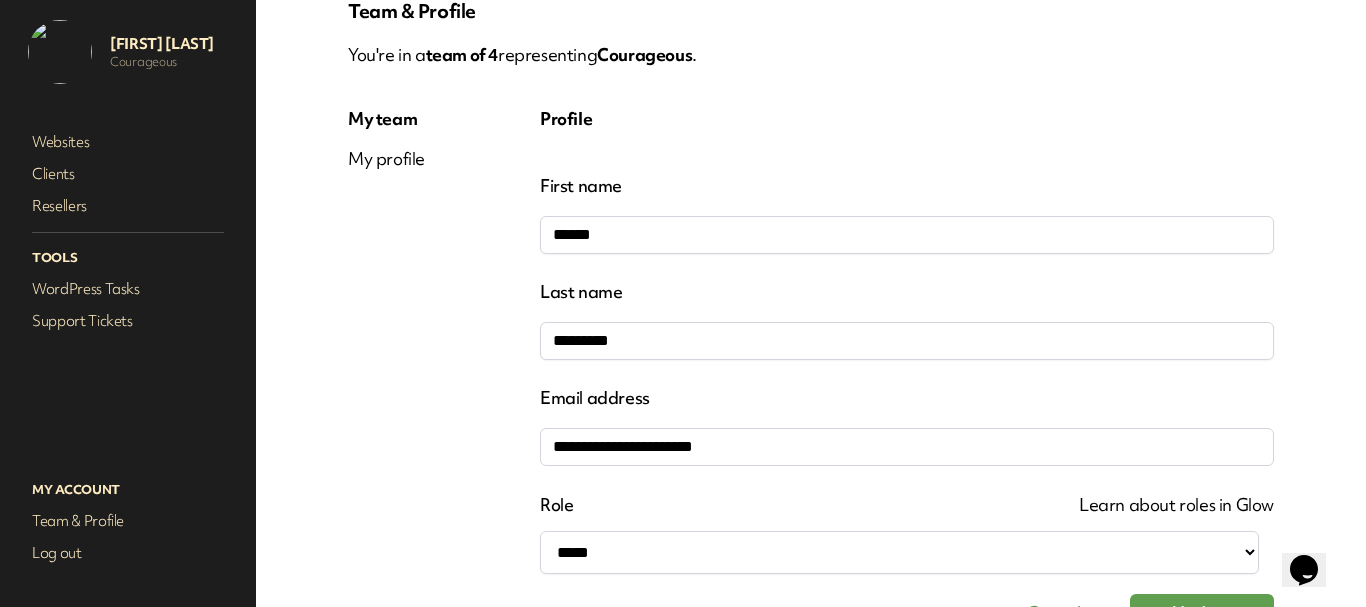 scroll, scrollTop: 210, scrollLeft: 0, axis: vertical 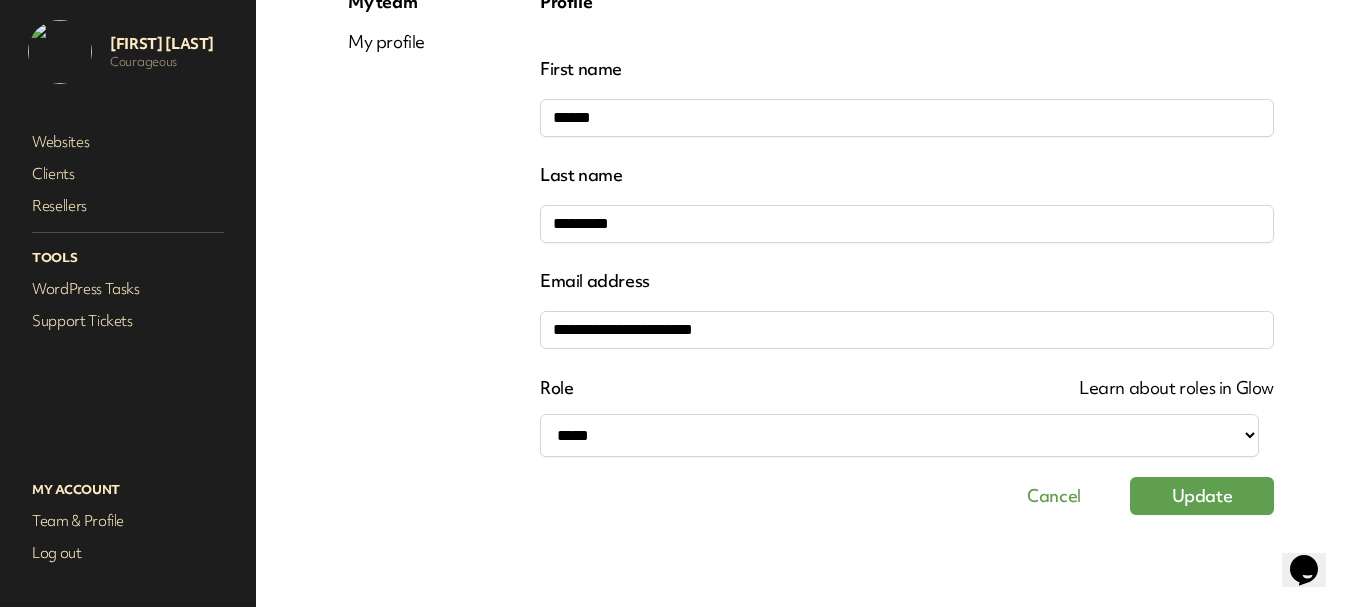click on "Learn about roles in Glow" at bounding box center [1176, 387] 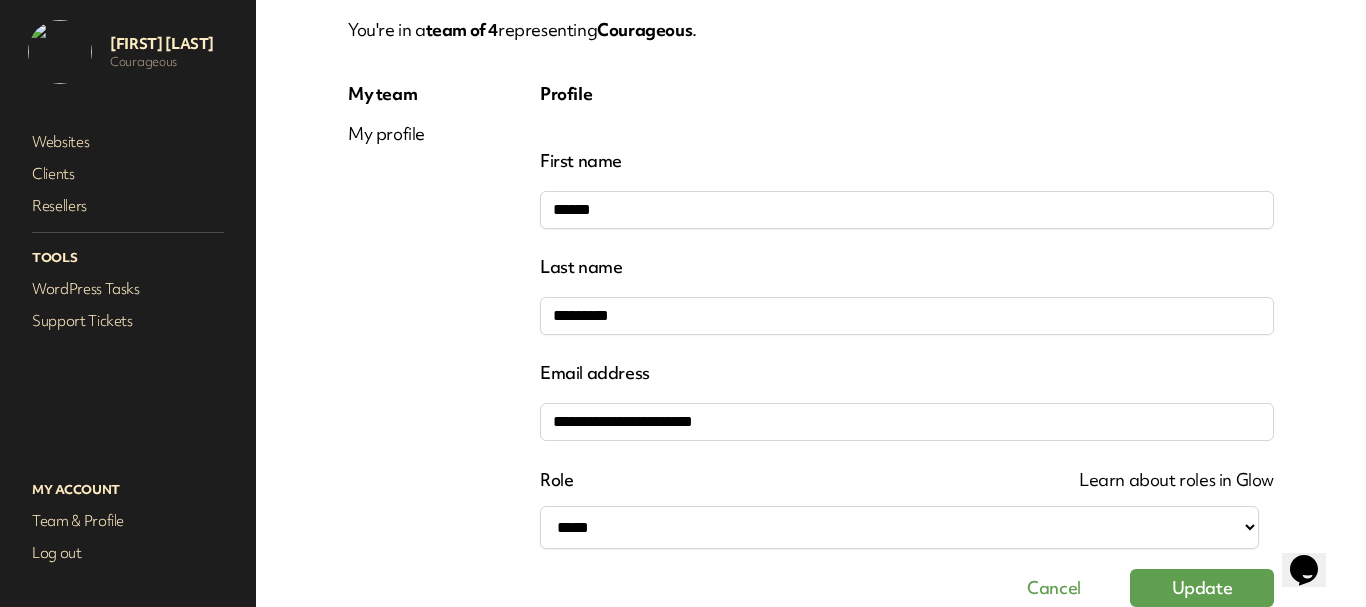 scroll, scrollTop: 10, scrollLeft: 0, axis: vertical 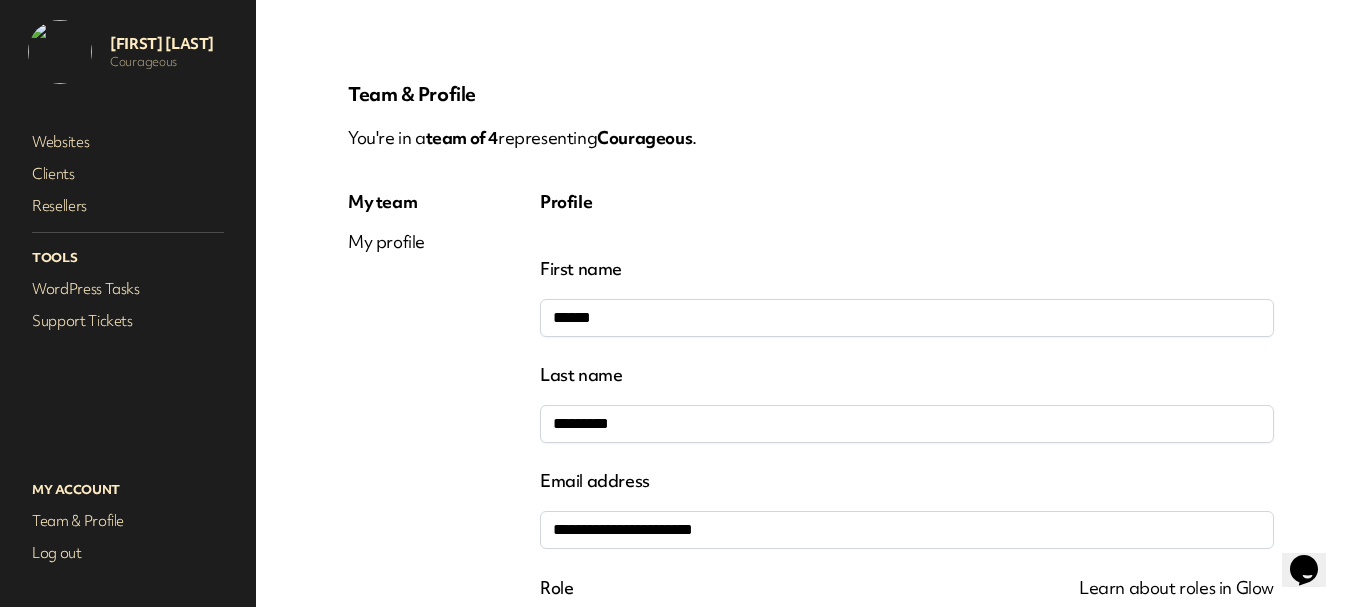 click on "My profile" at bounding box center (386, 242) 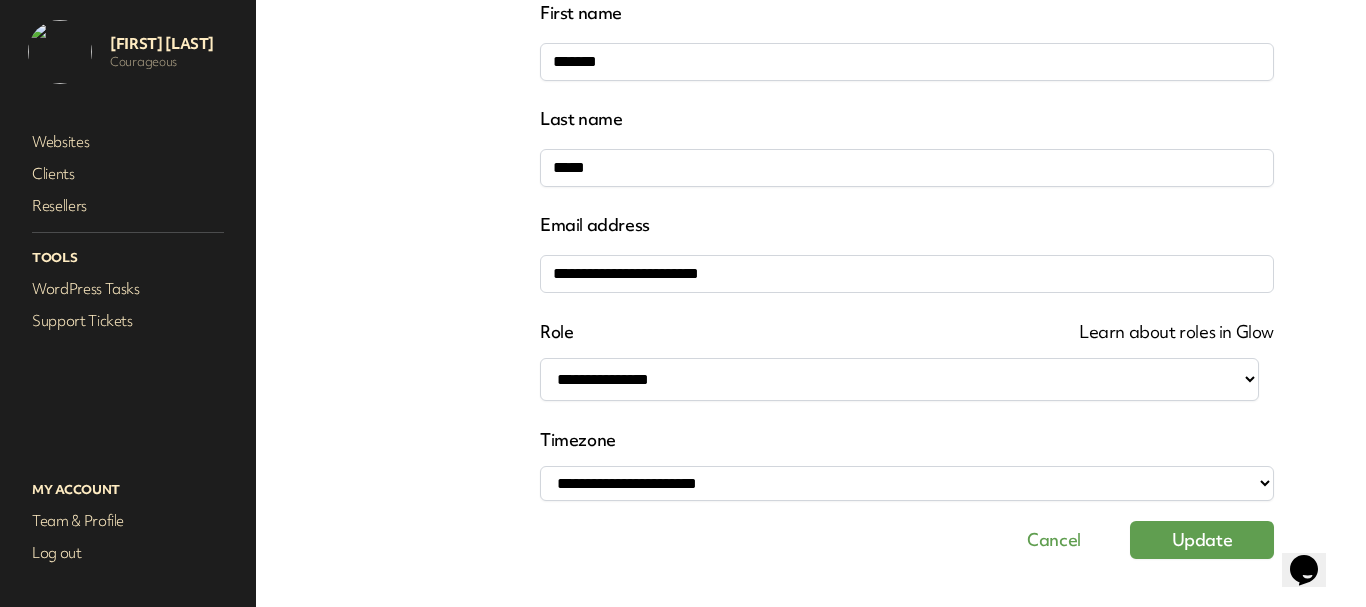 scroll, scrollTop: 318, scrollLeft: 0, axis: vertical 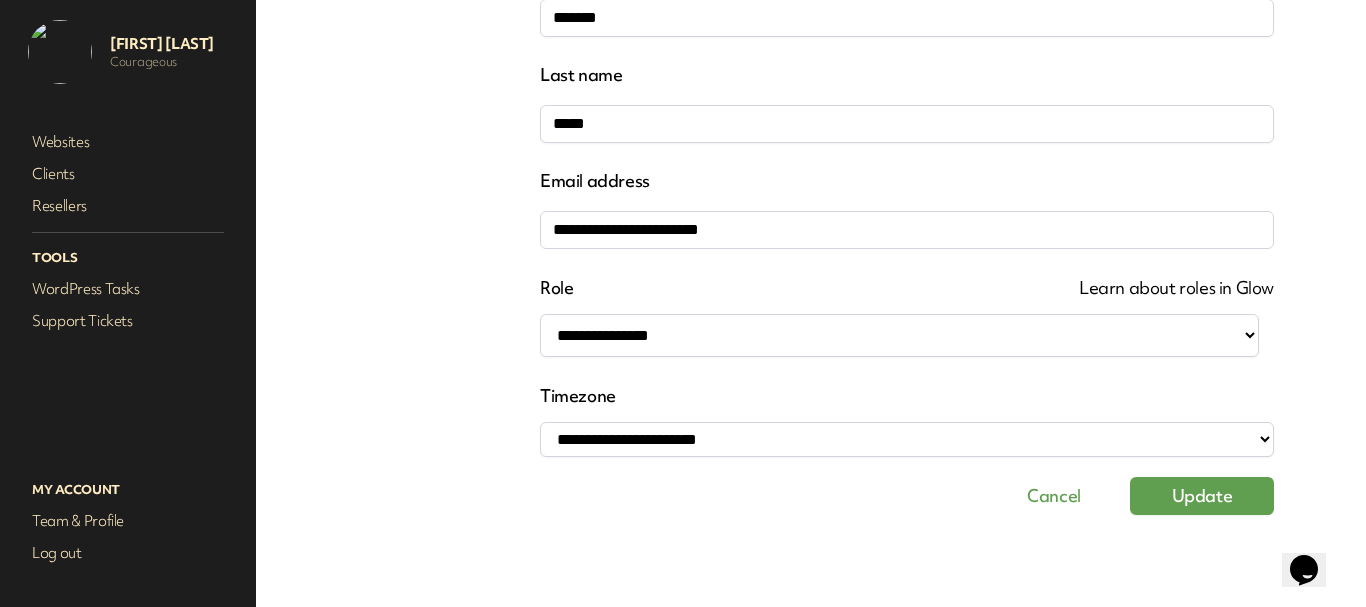 click on "Learn about roles in Glow" at bounding box center [1176, 287] 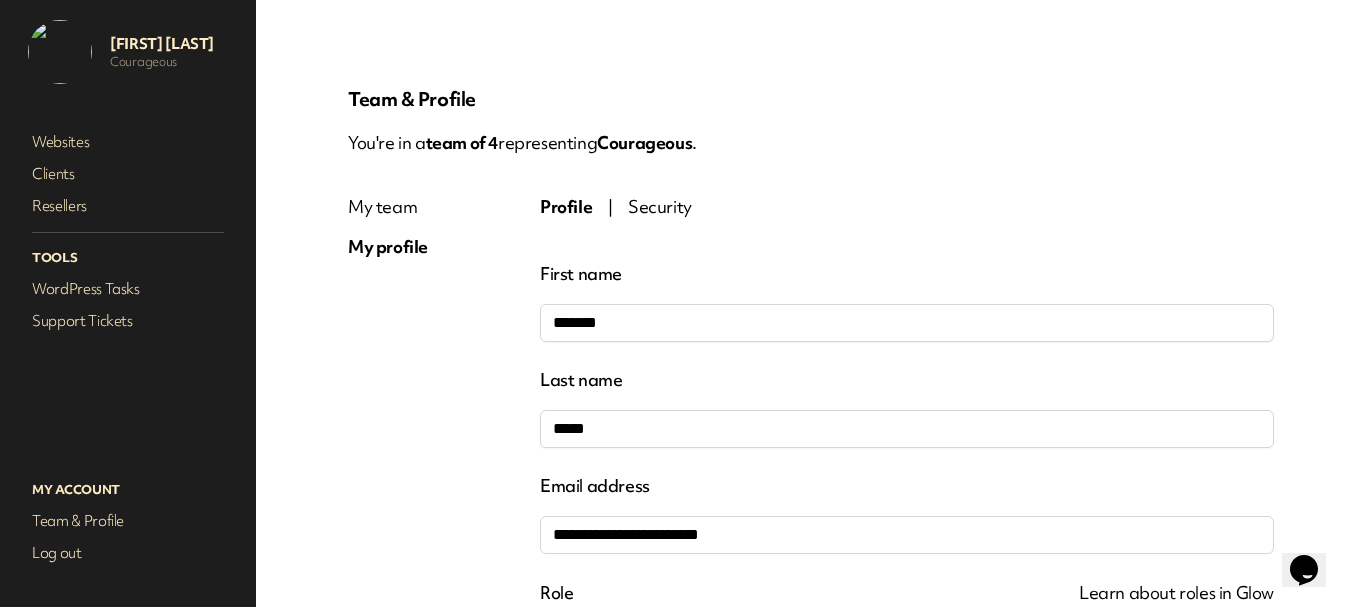 scroll, scrollTop: 0, scrollLeft: 0, axis: both 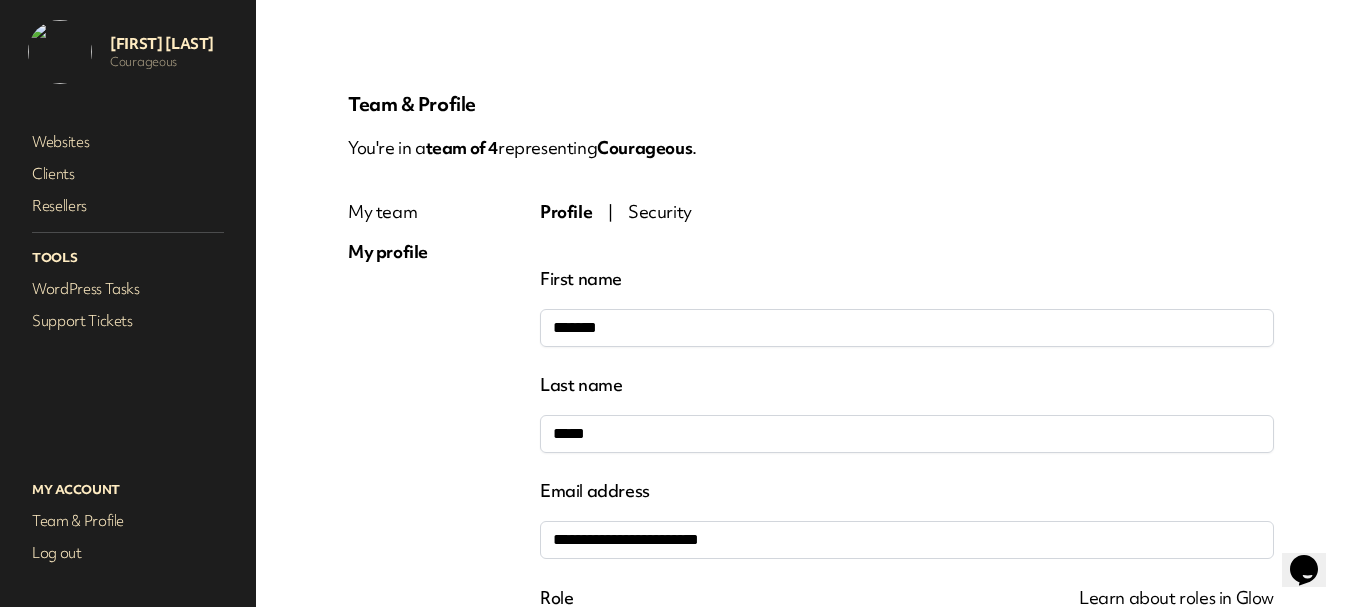 click on "My team" at bounding box center [388, 212] 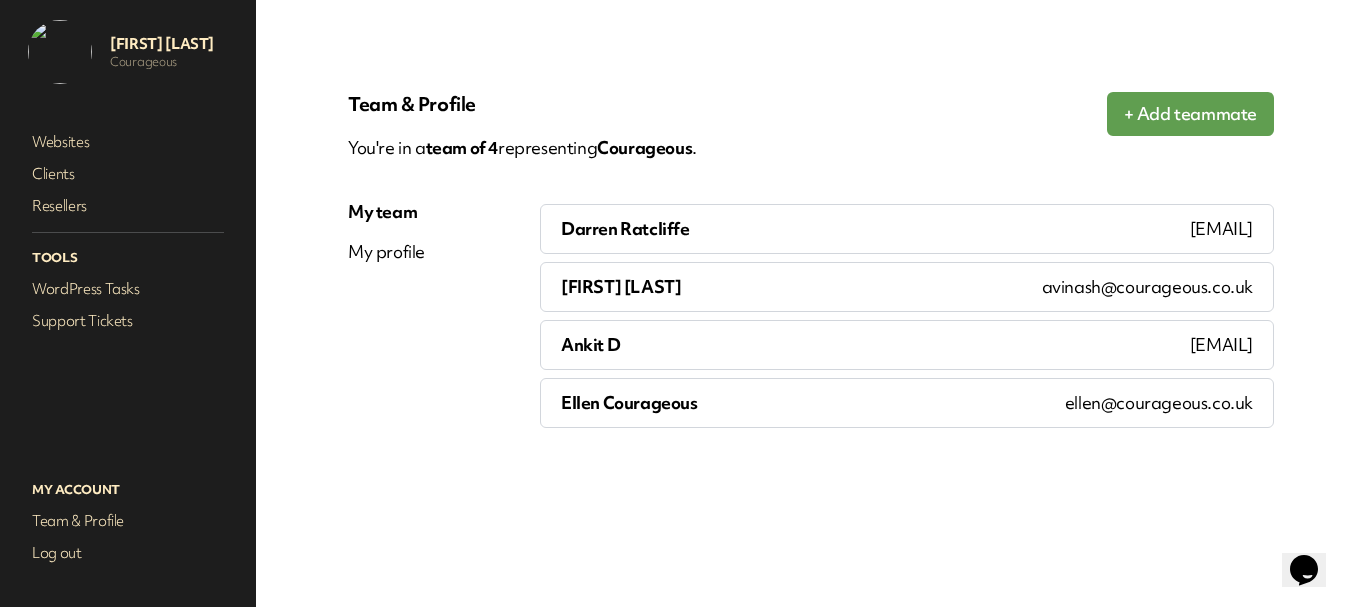 click on "Darren Ratcliffe" at bounding box center (855, 229) 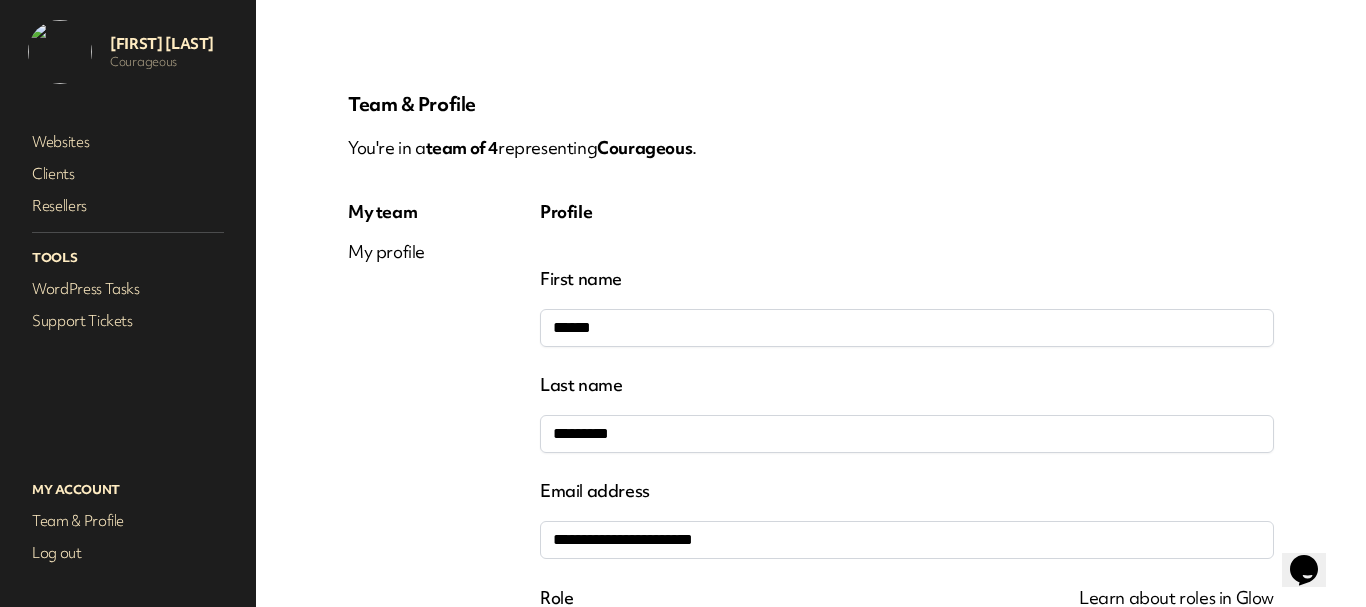 scroll, scrollTop: 1, scrollLeft: 0, axis: vertical 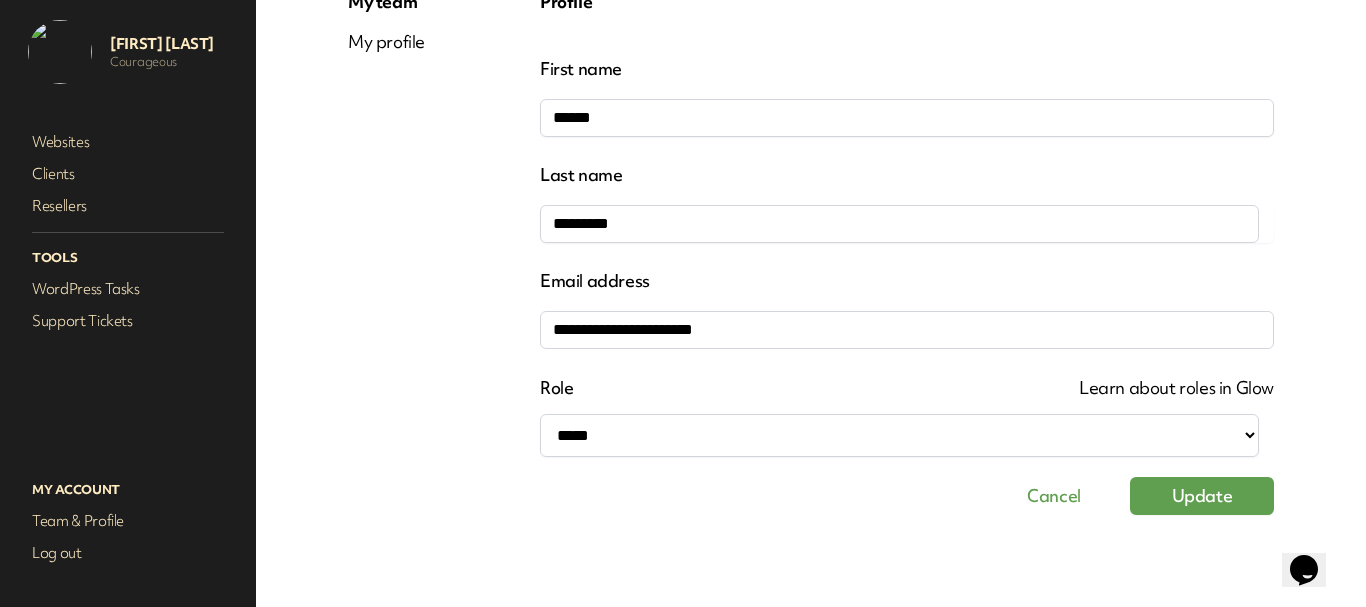 click on "Websites" at bounding box center [128, 142] 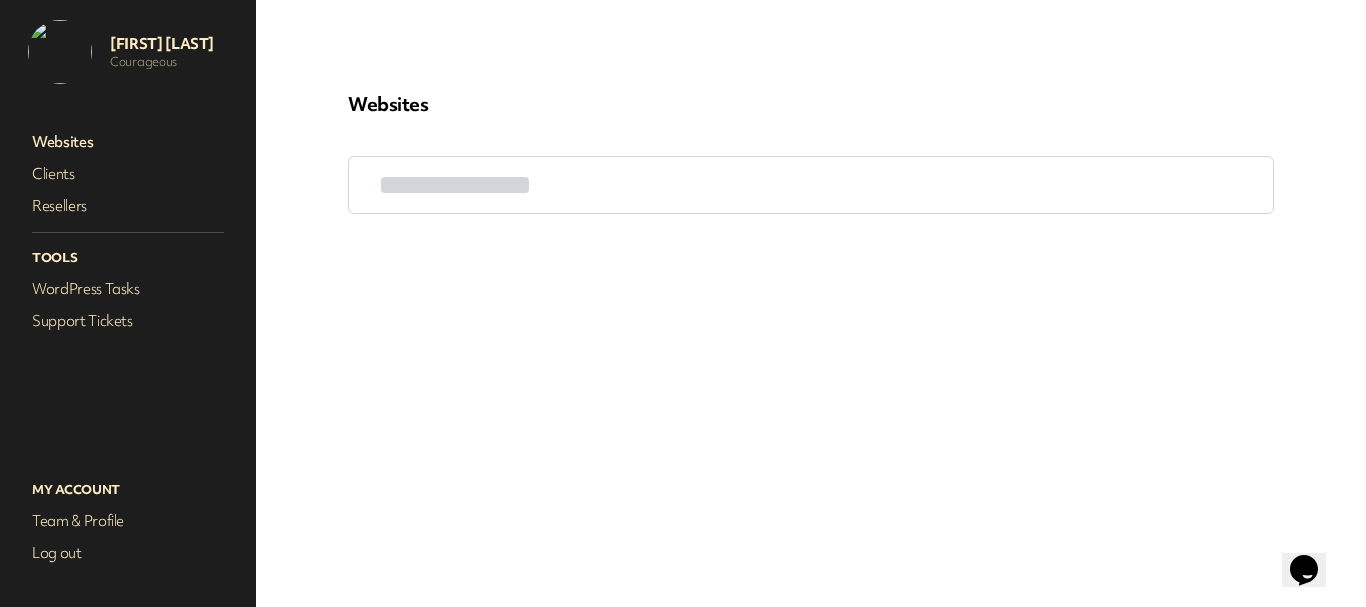 scroll, scrollTop: 0, scrollLeft: 0, axis: both 